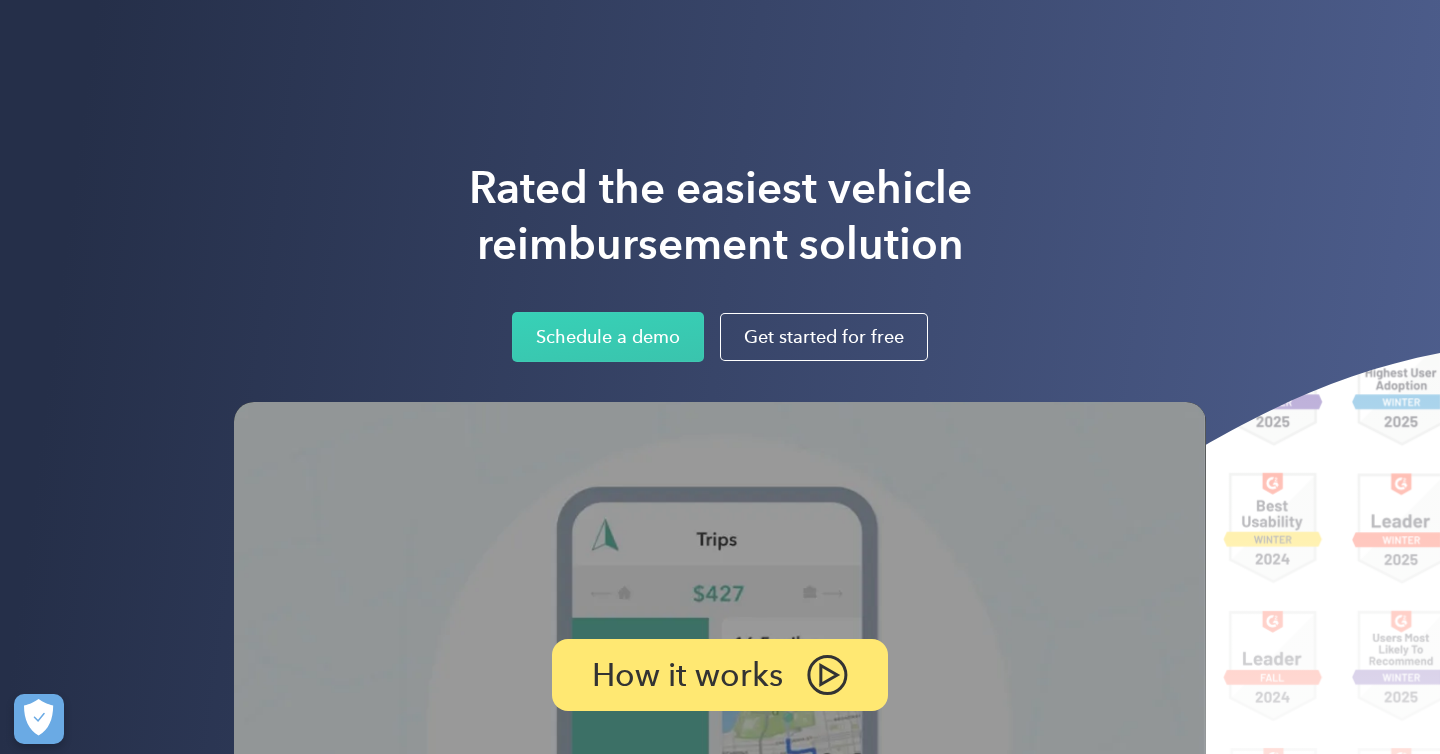scroll, scrollTop: 0, scrollLeft: 0, axis: both 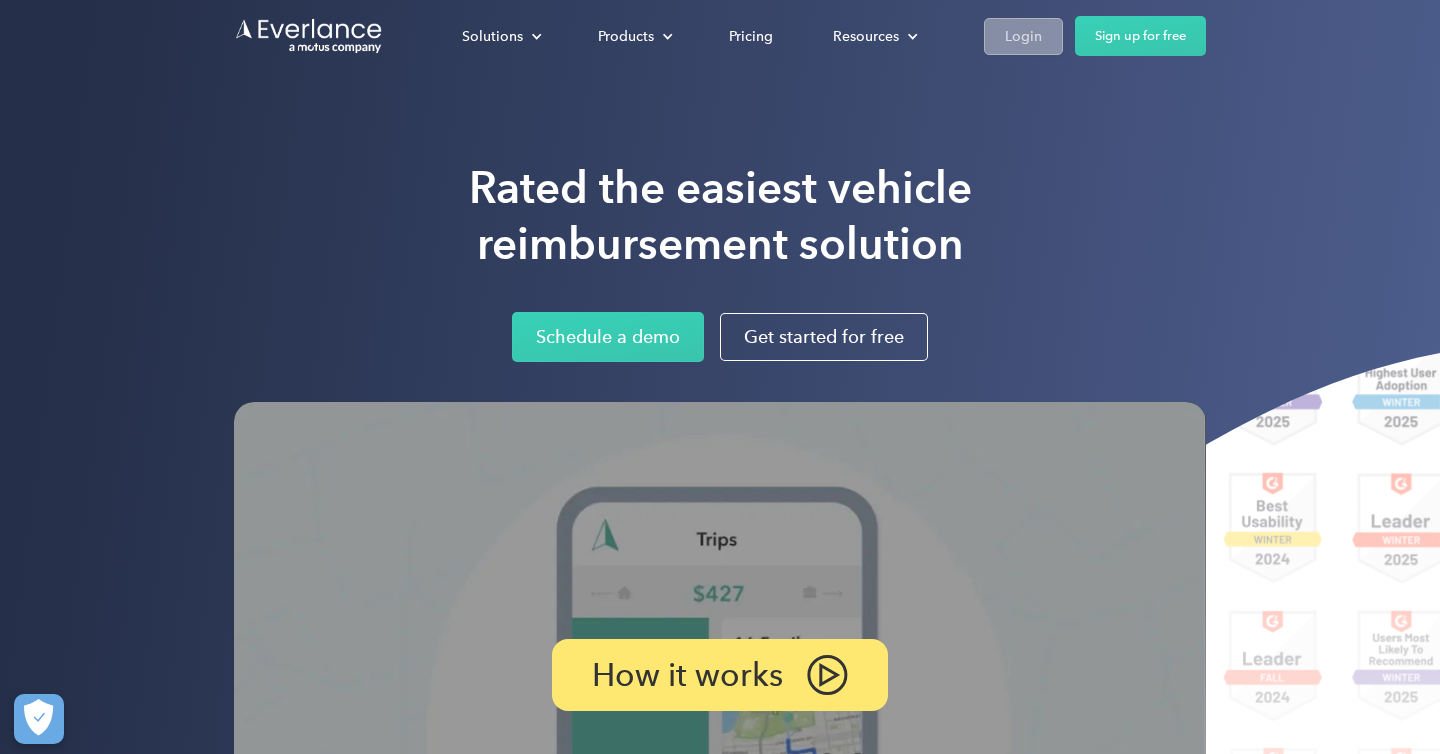 click on "Login" at bounding box center (1023, 36) 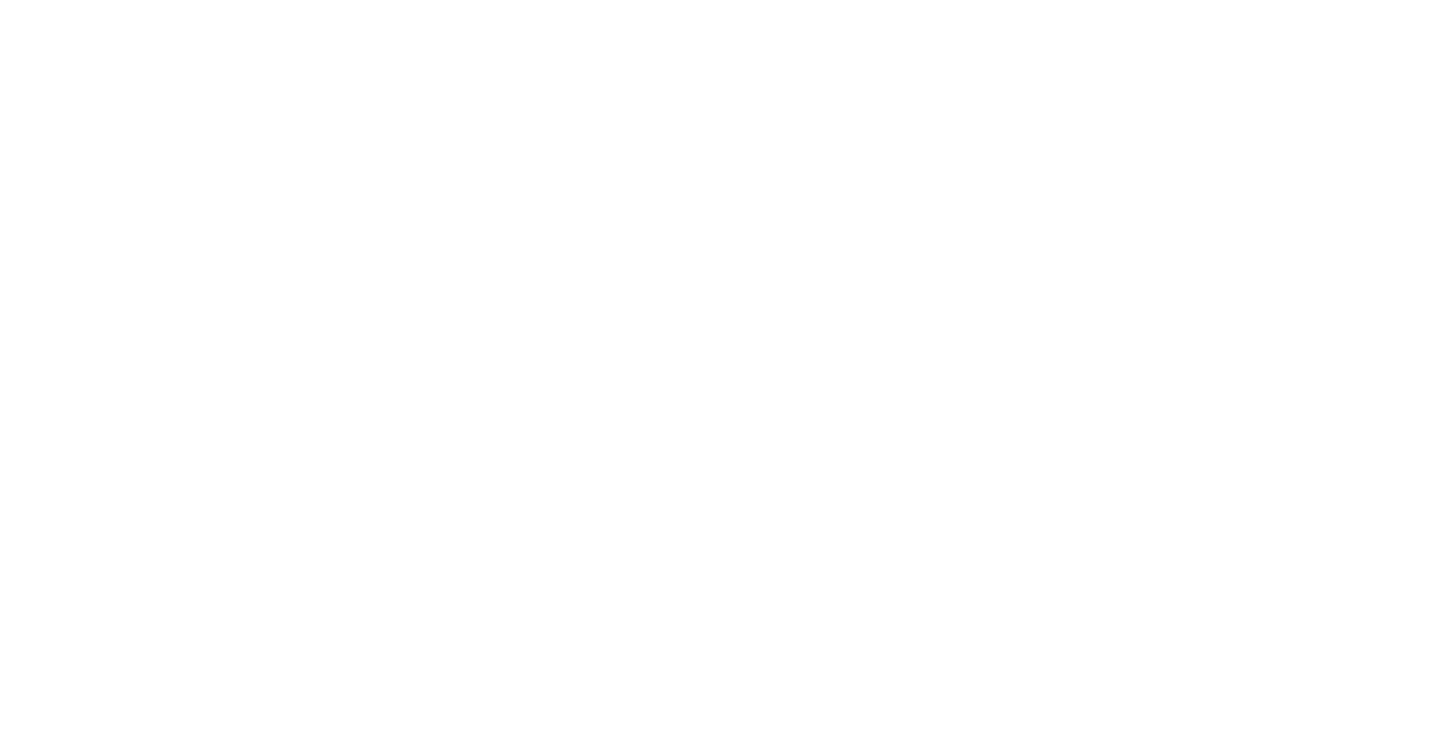 scroll, scrollTop: 0, scrollLeft: 0, axis: both 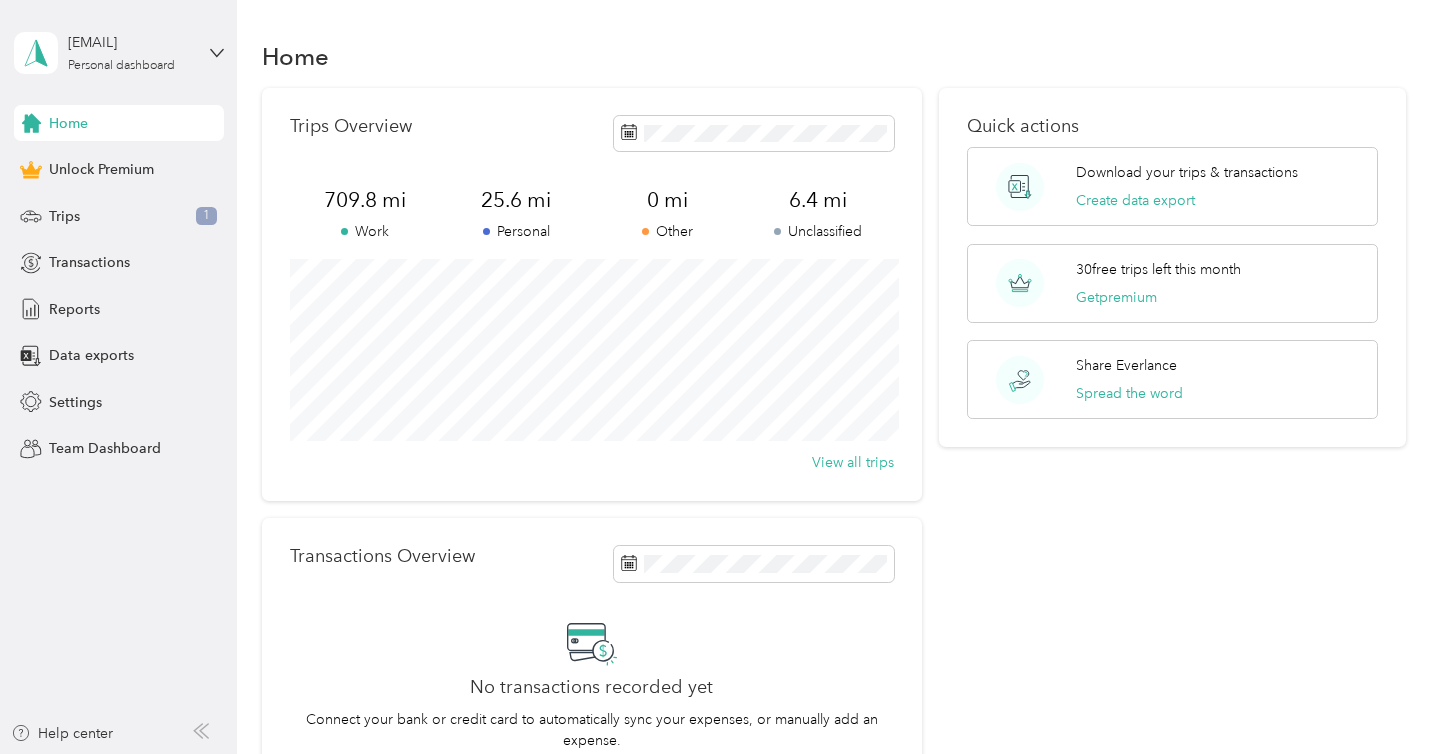 click on "Home Trips Overview 709.8   mi Work 25.6   mi Personal 0   mi Other 6.4   mi Unclassified View all trips Transactions Overview No transactions recorded yet Connect your bank or credit card to automatically sync your expenses, or manually add an expense. Add an expense Quick actions Download your trips & transactions Create data export 30  free trips left this month Get  premium Share Everlance Spread the word" at bounding box center [833, 459] 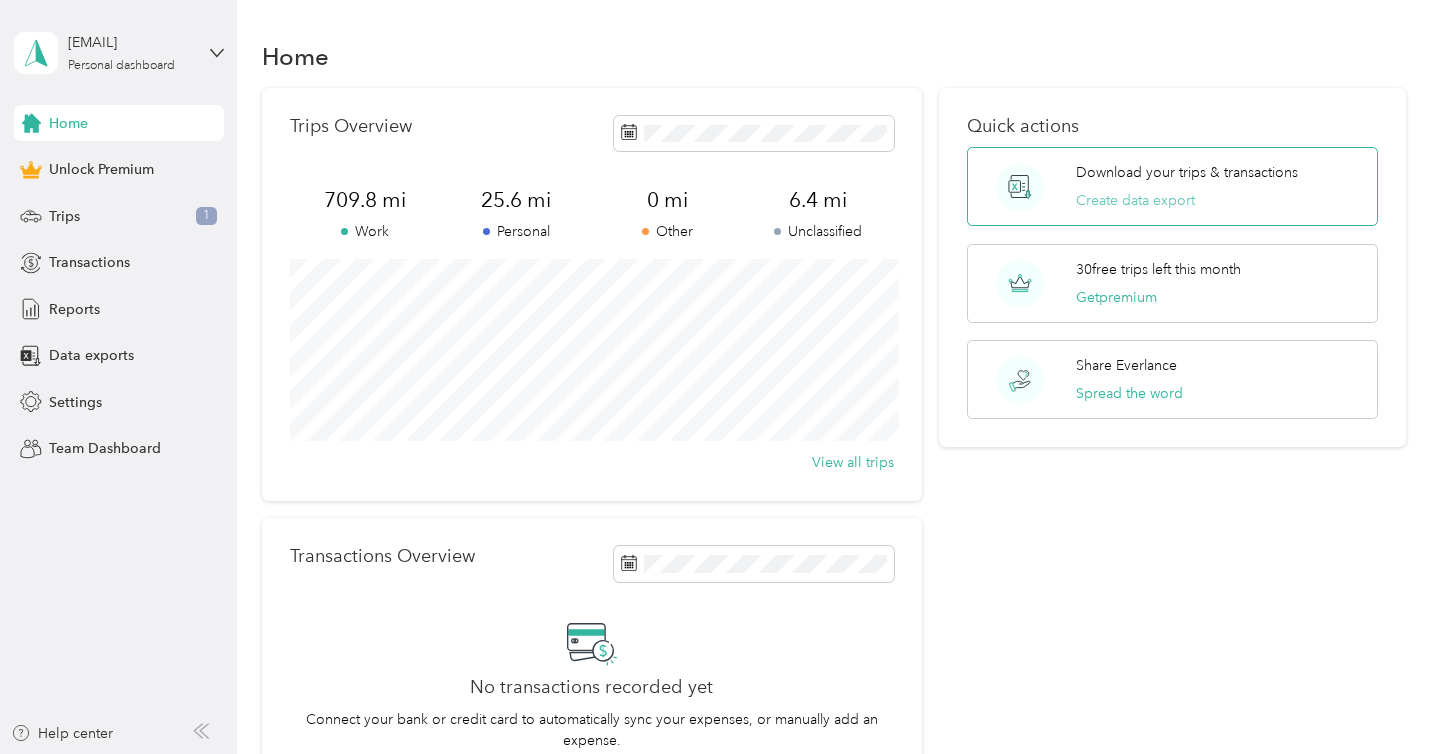 click on "Create data export" at bounding box center (1135, 200) 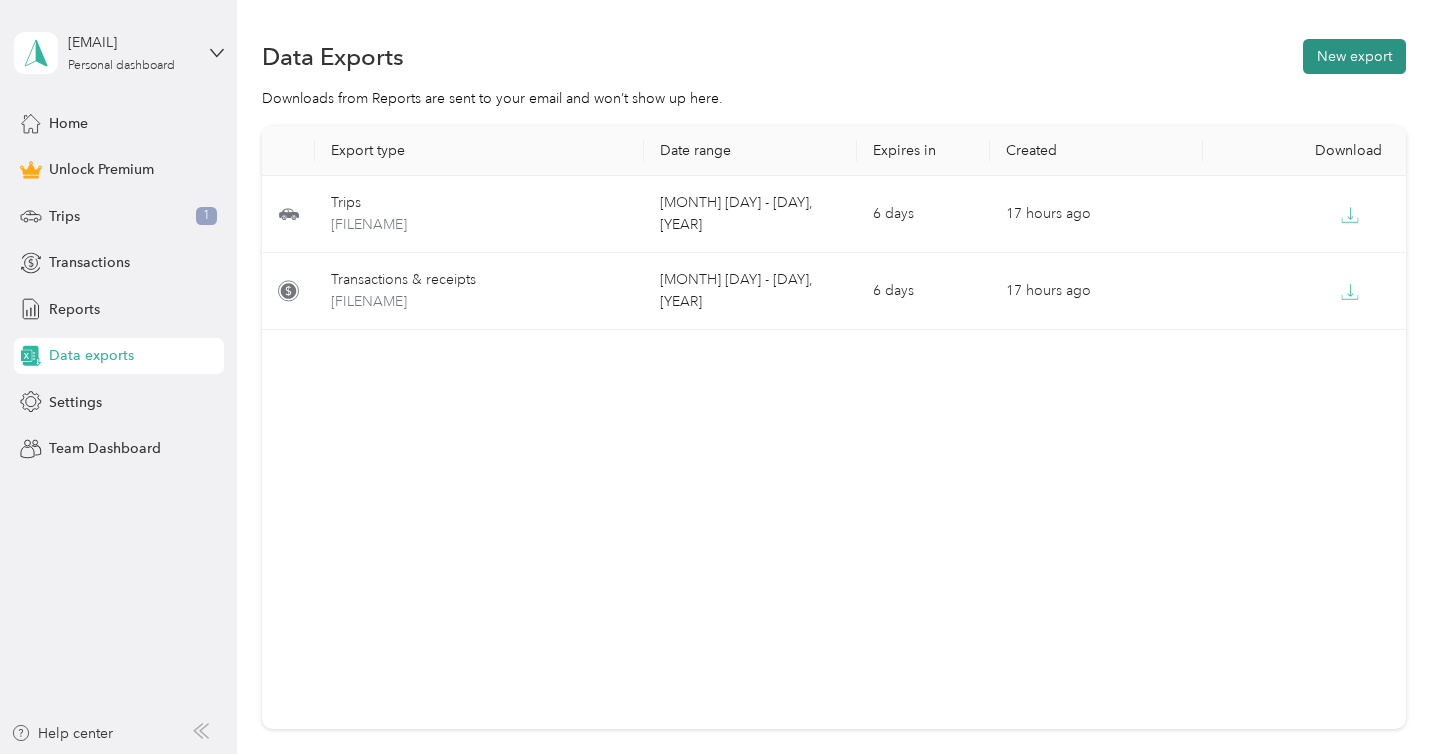 click on "New export" at bounding box center (1354, 56) 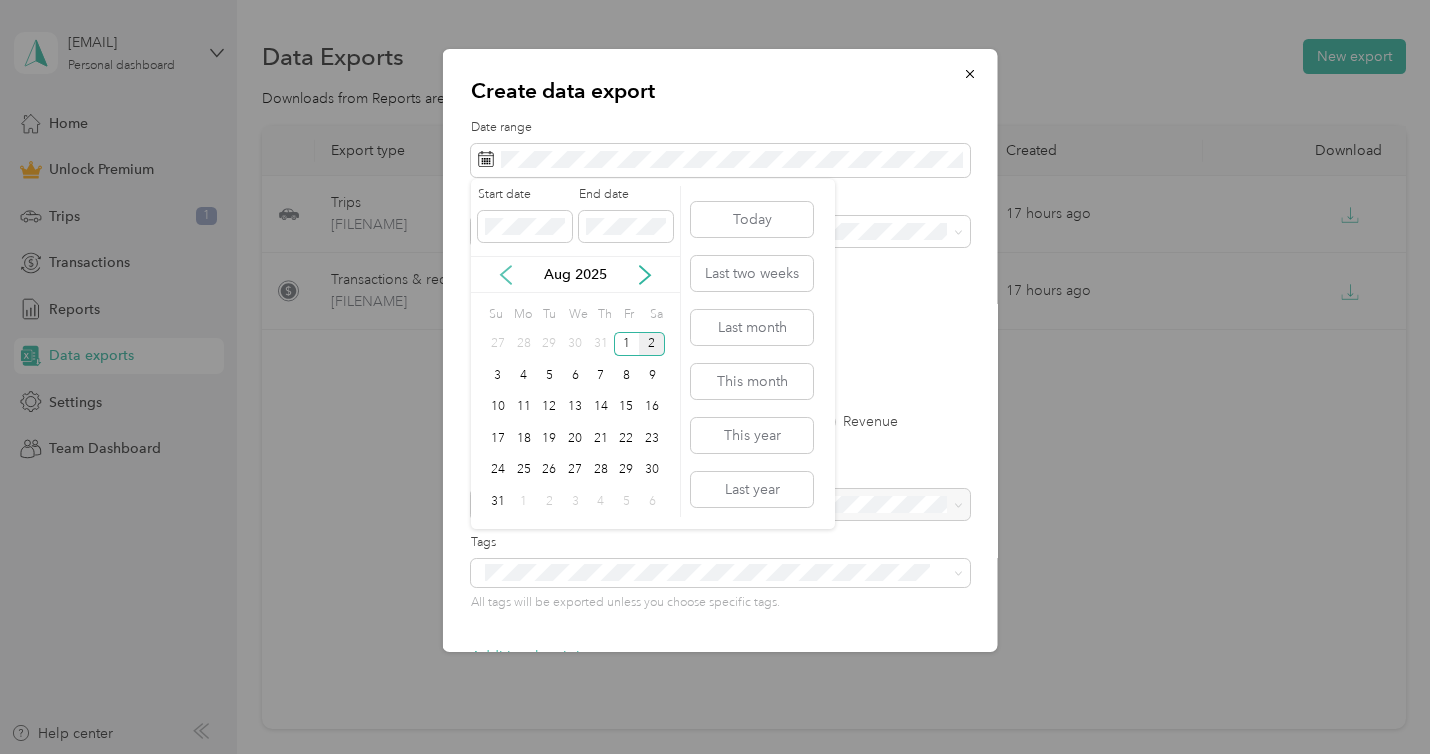 click 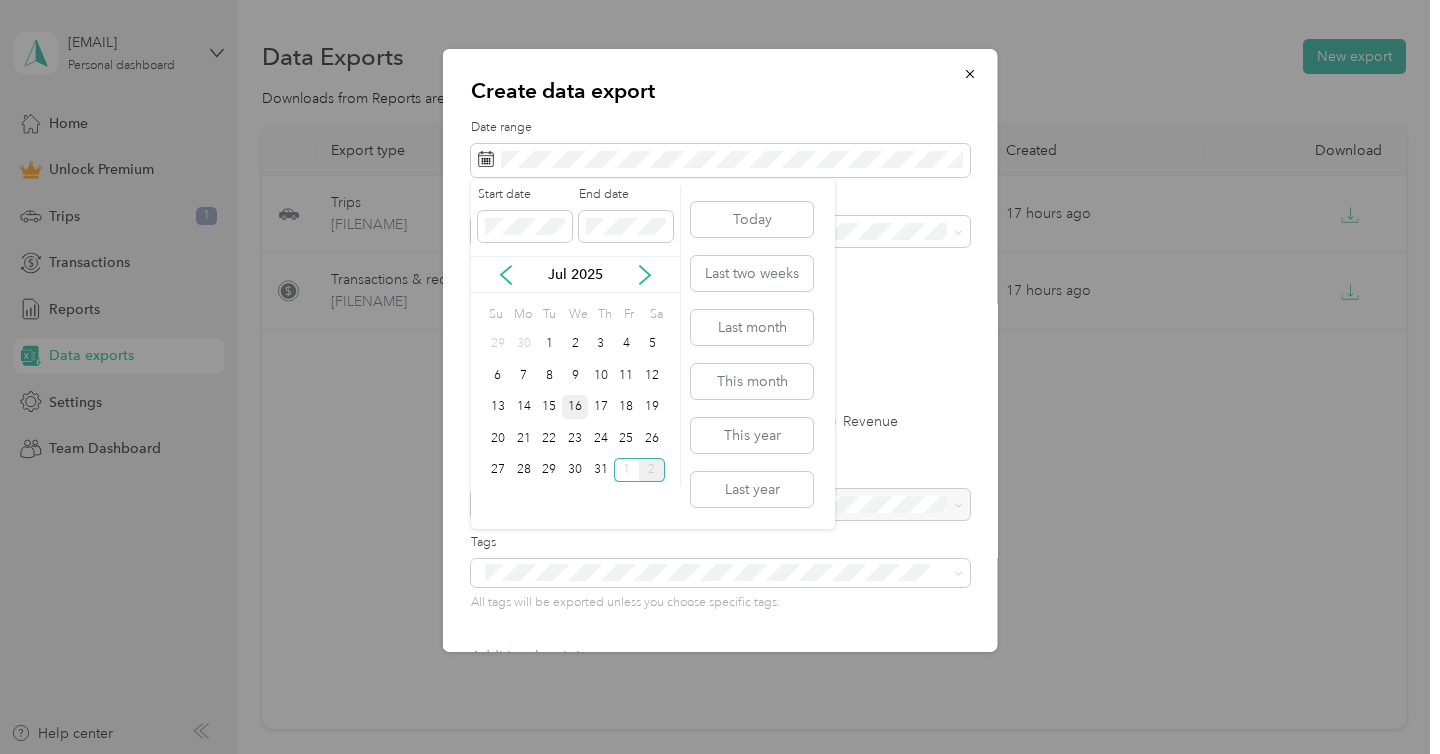 click on "16" at bounding box center [575, 407] 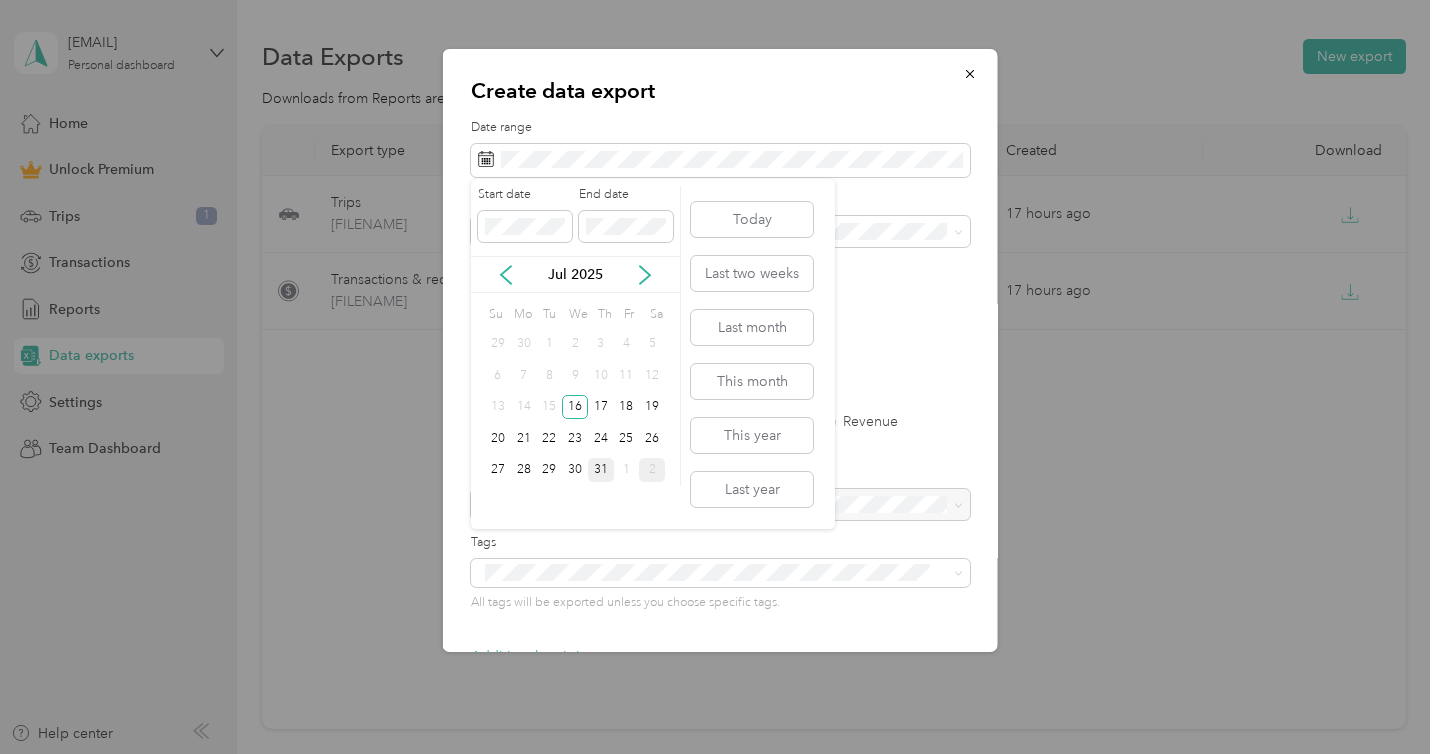 click on "31" at bounding box center (601, 470) 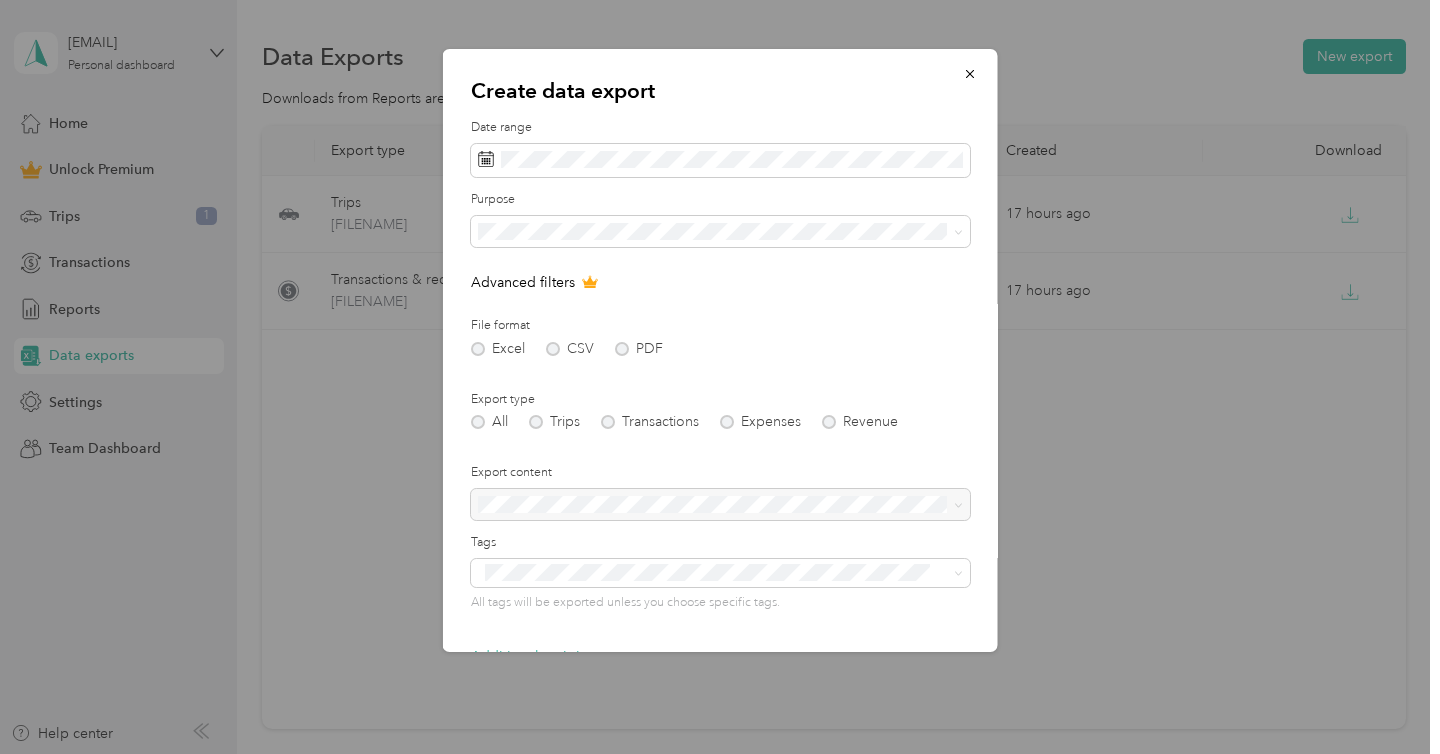 click on "Real Property management" at bounding box center (570, 371) 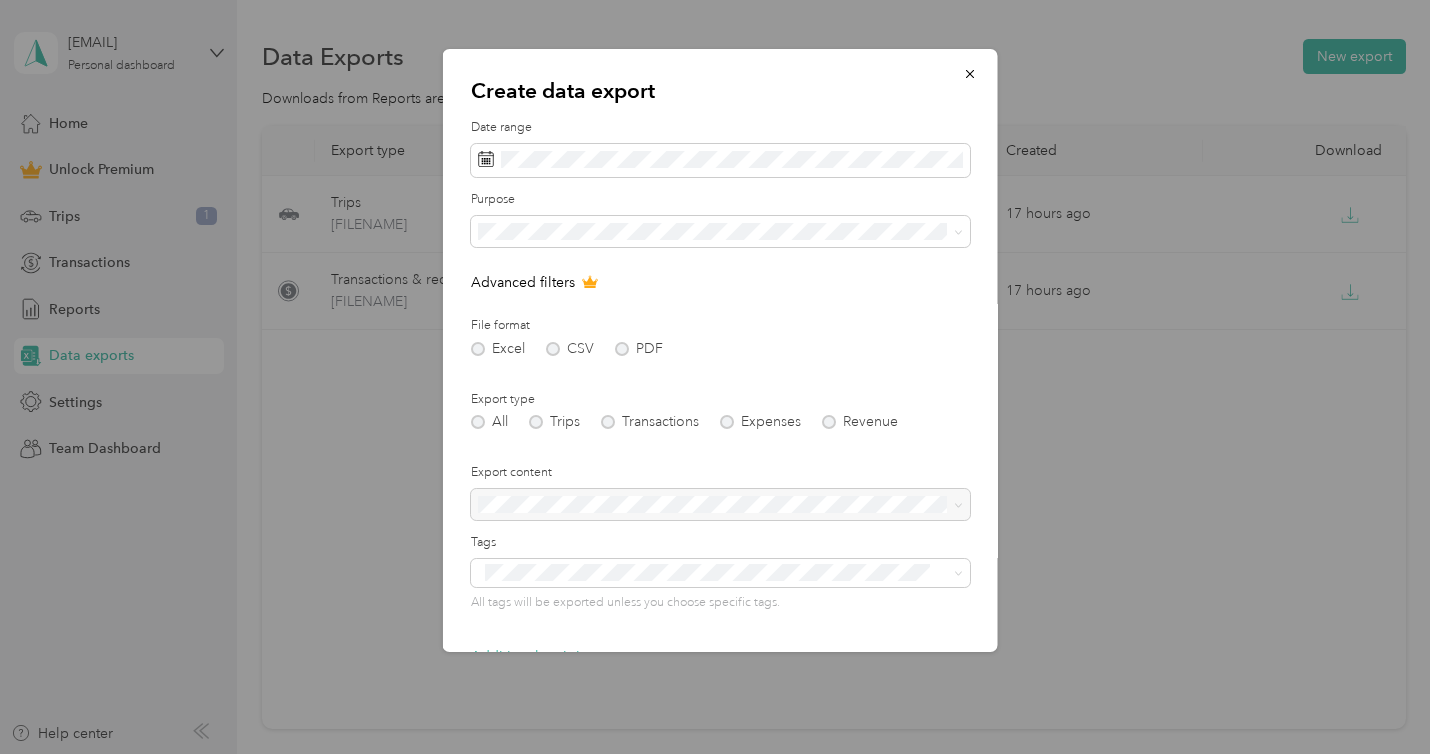 click on "Create data export Date range   Purpose   Advanced filters   File format   Excel CSV PDF Export type   All Trips Transactions Expenses Revenue Export content   Tags   All tags will be exported unless you choose specific tags. Additional recipients Generate export" at bounding box center (997, 353) 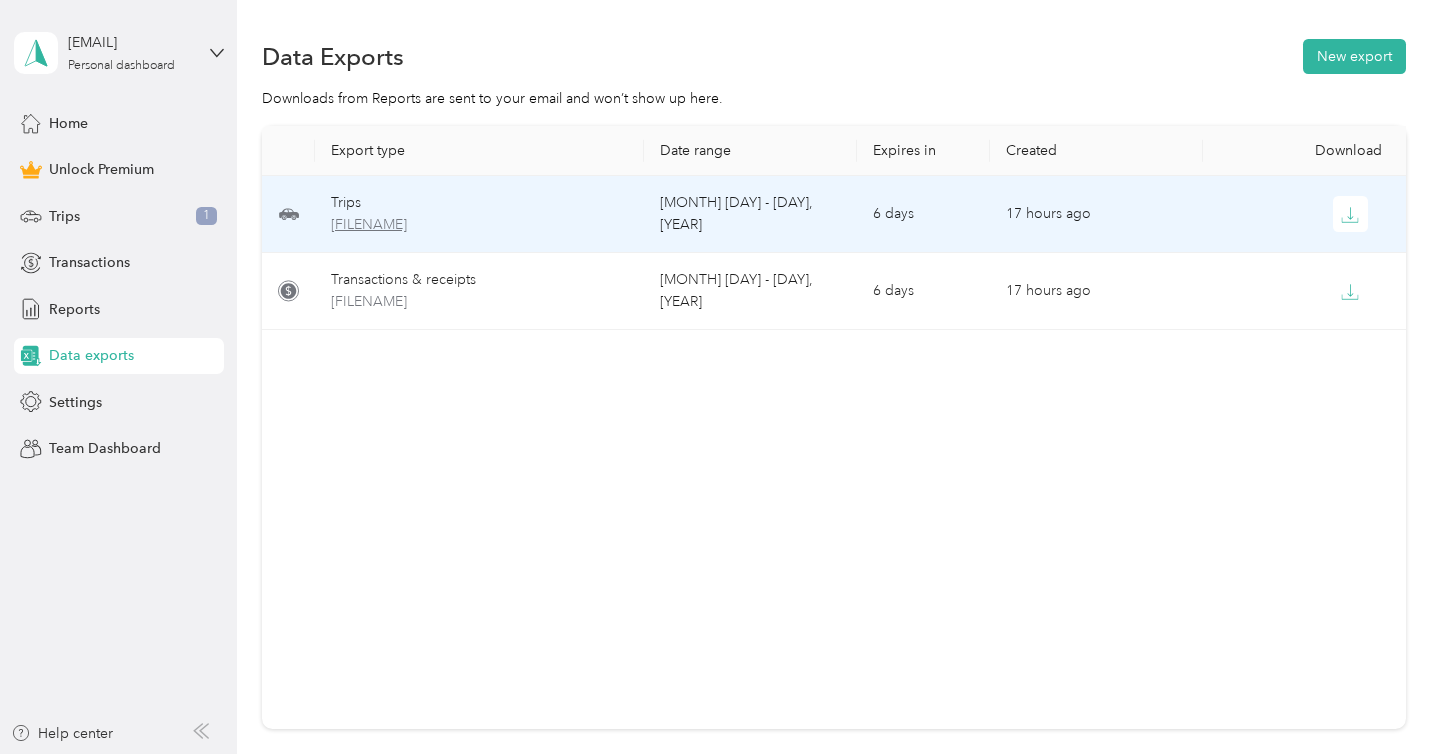 click on "[FILENAME]" at bounding box center (480, 225) 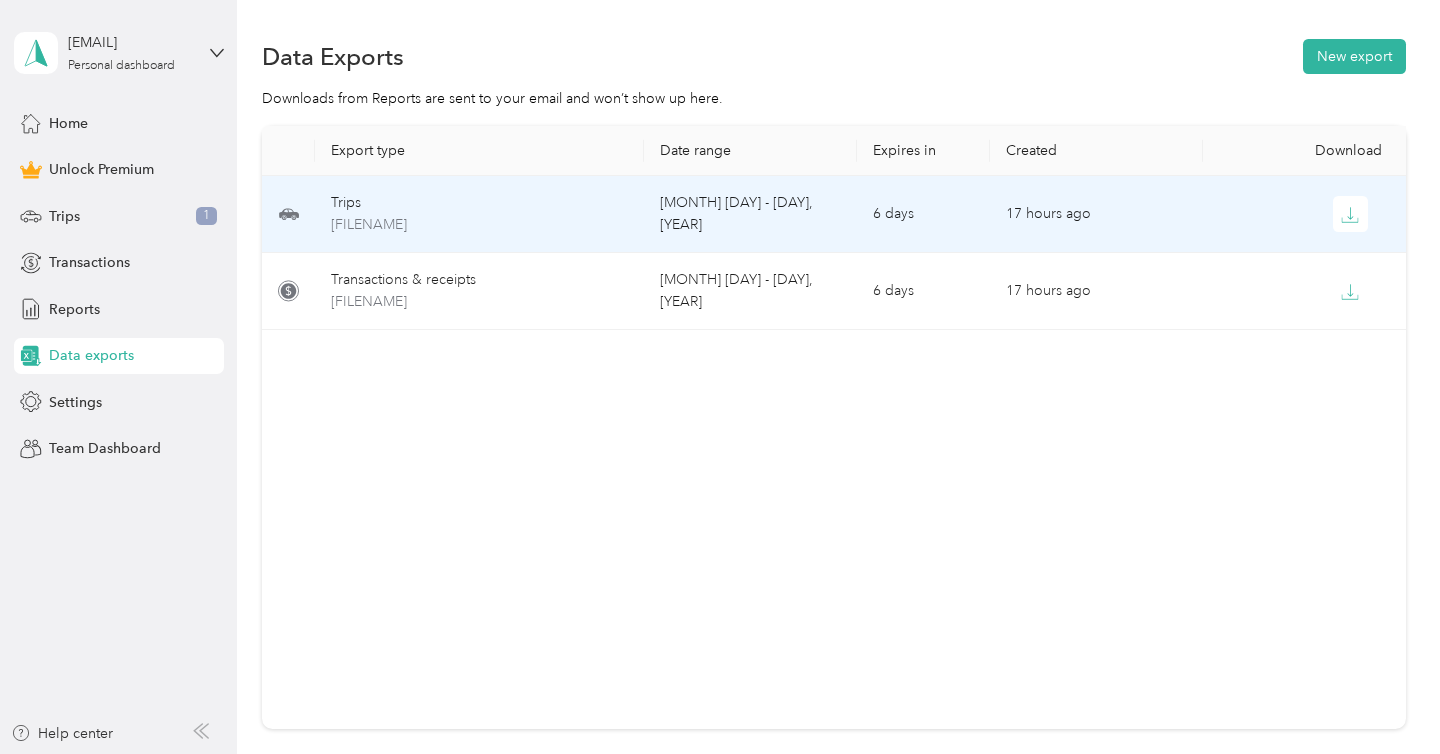 click 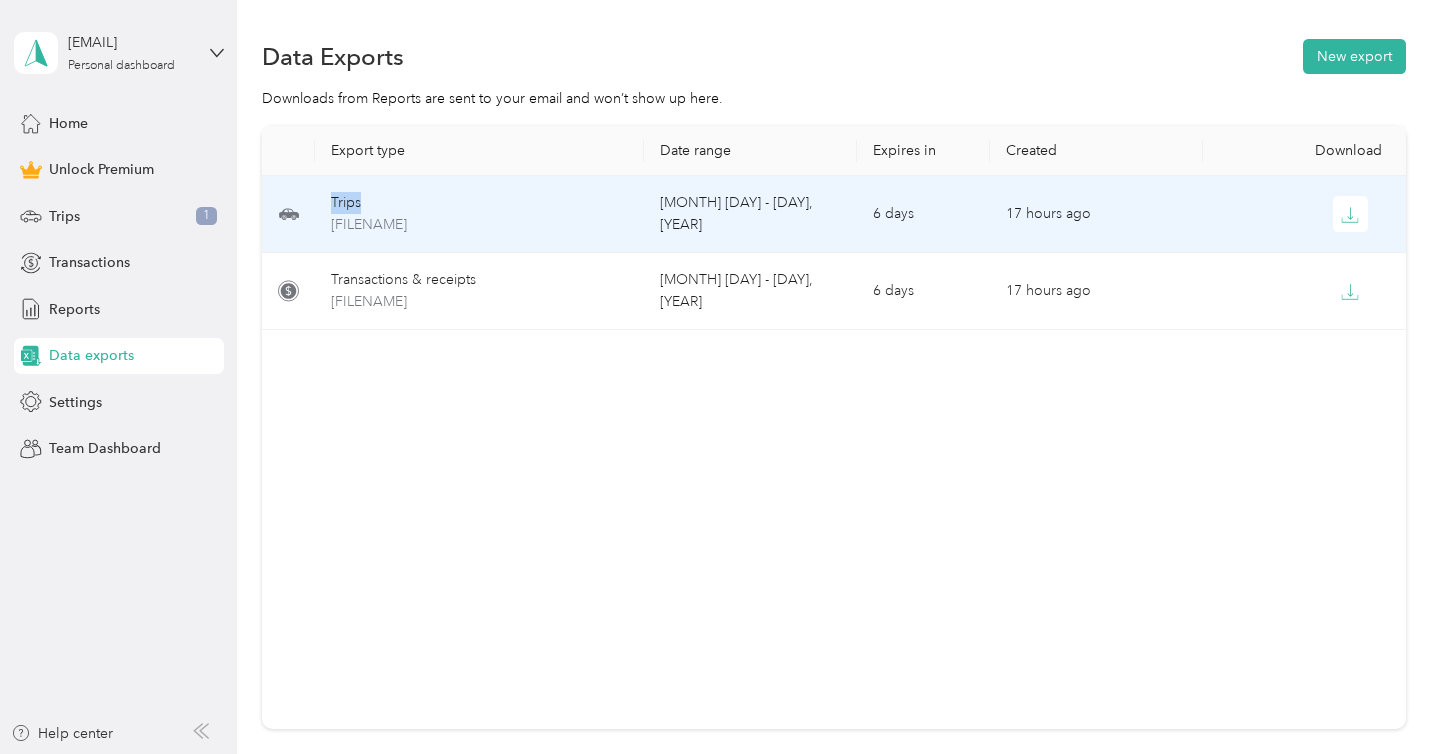 click 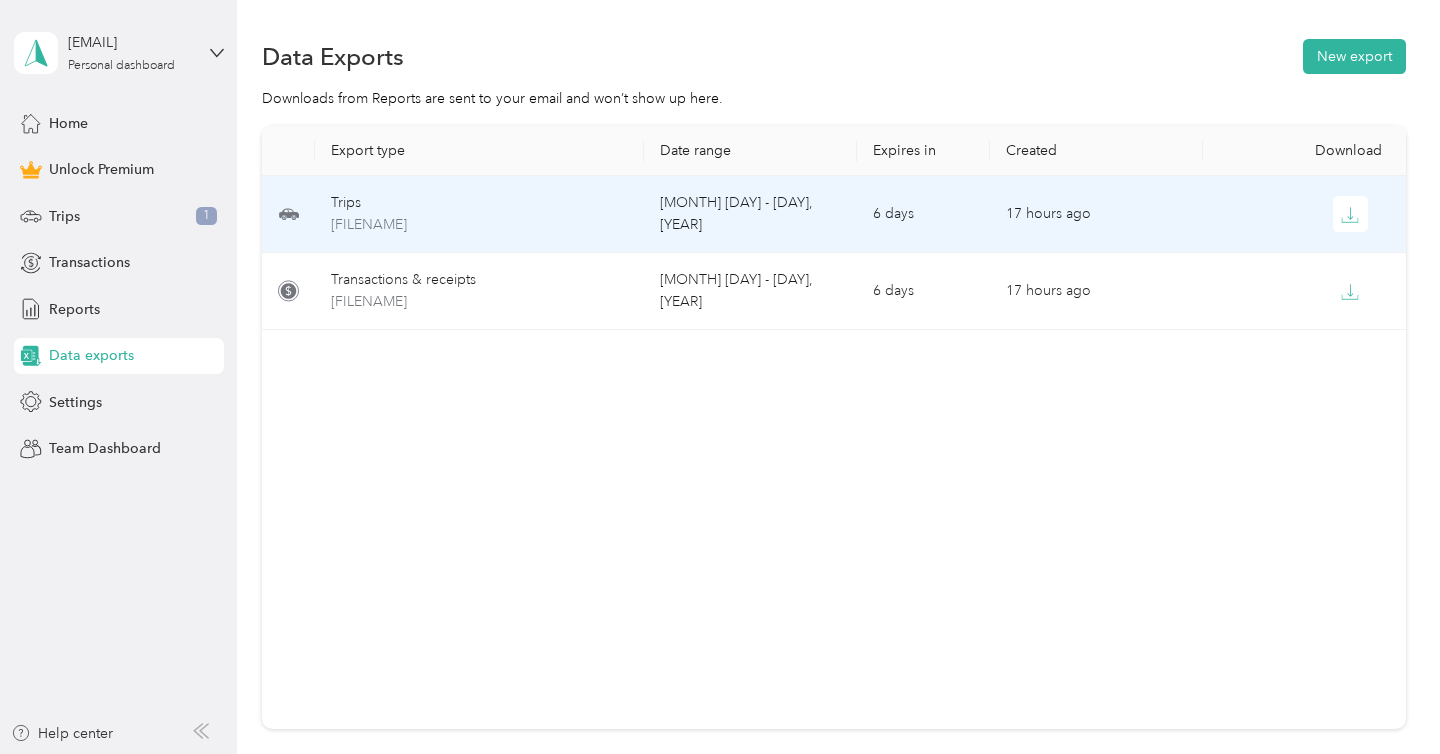 click on "Trips [FILENAME]" at bounding box center (480, 214) 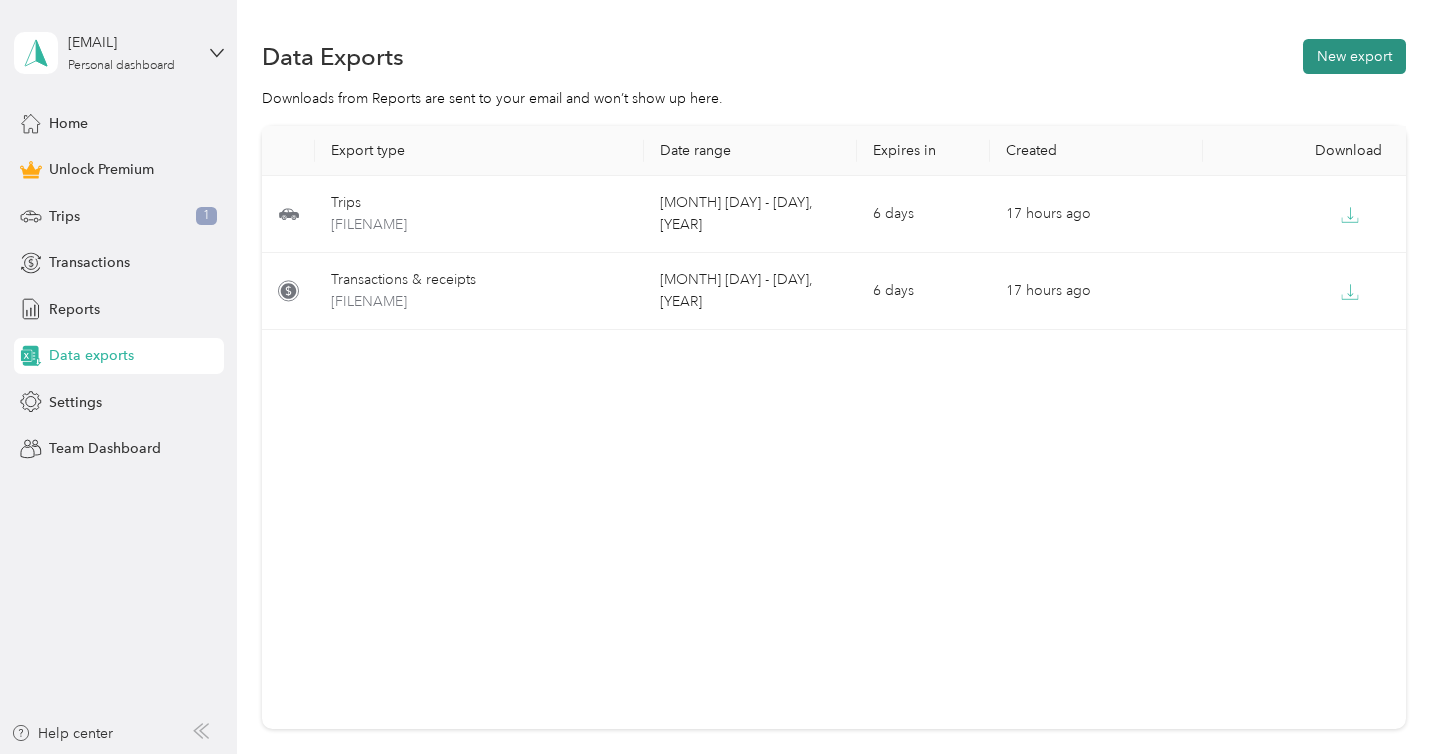 click on "New export" at bounding box center [1354, 56] 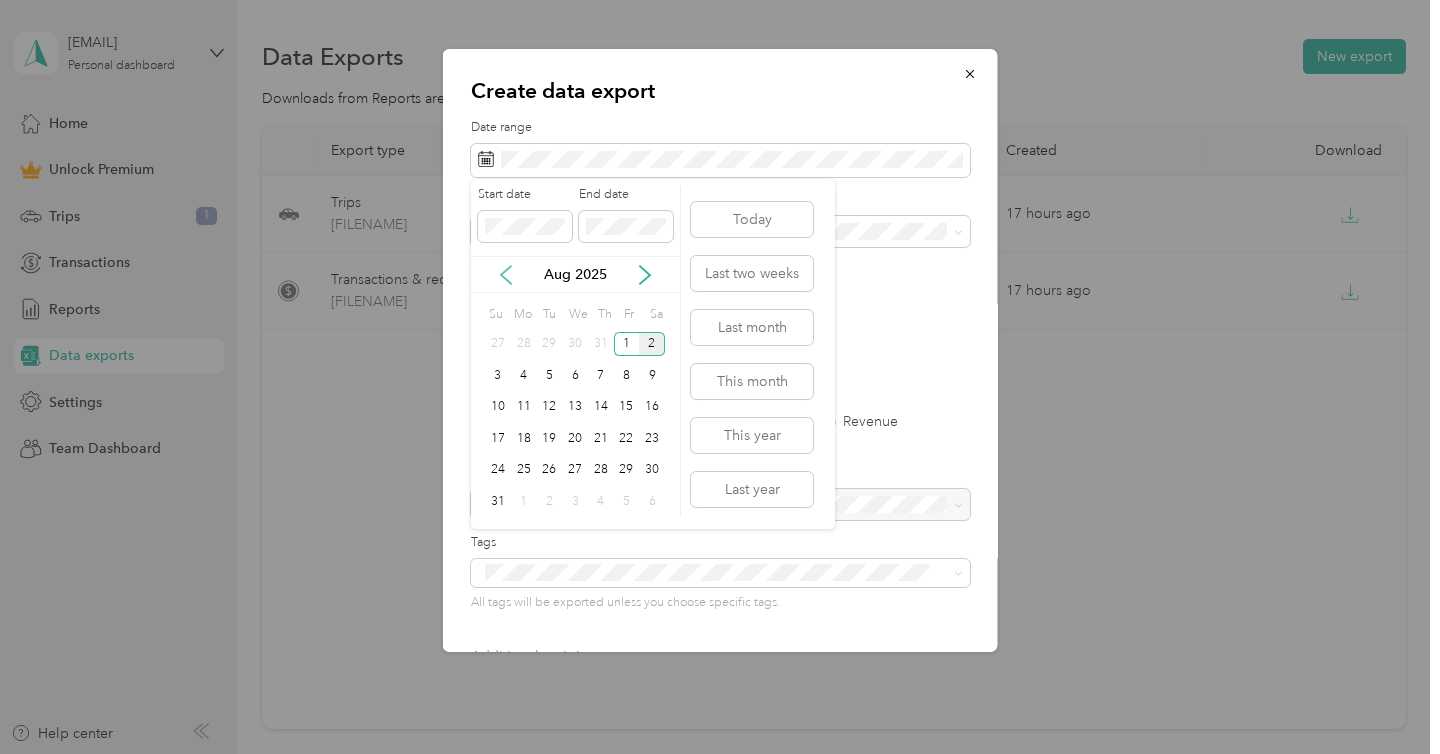 click 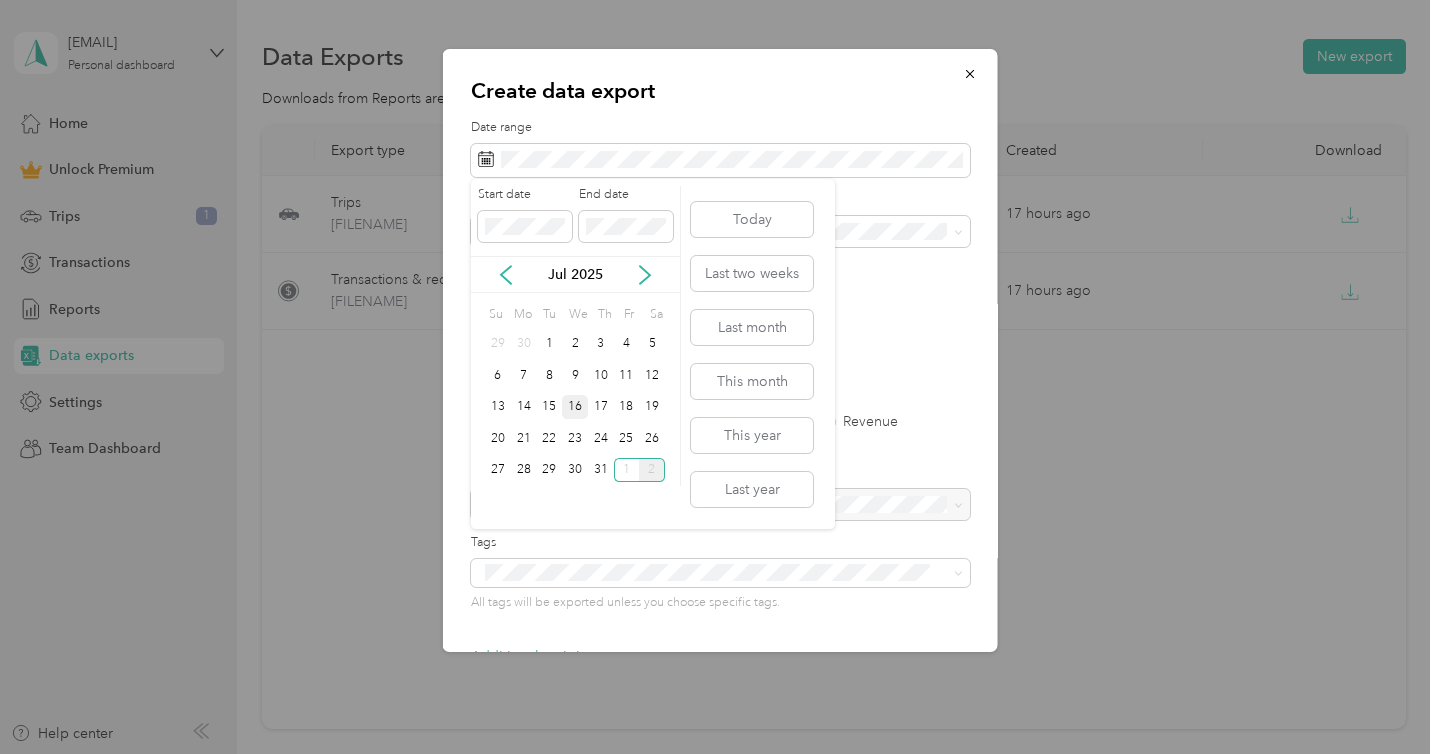 click on "16" at bounding box center (575, 407) 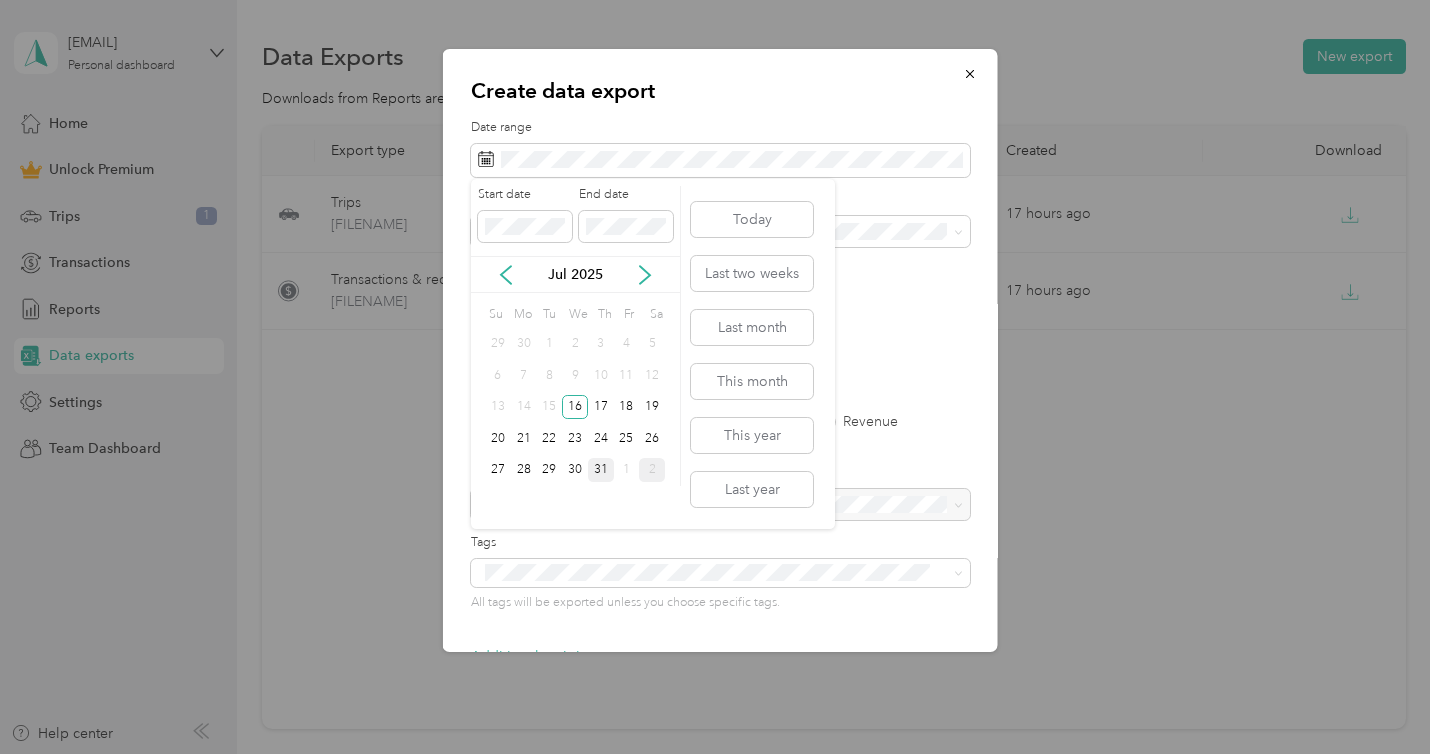 click on "31" at bounding box center [601, 470] 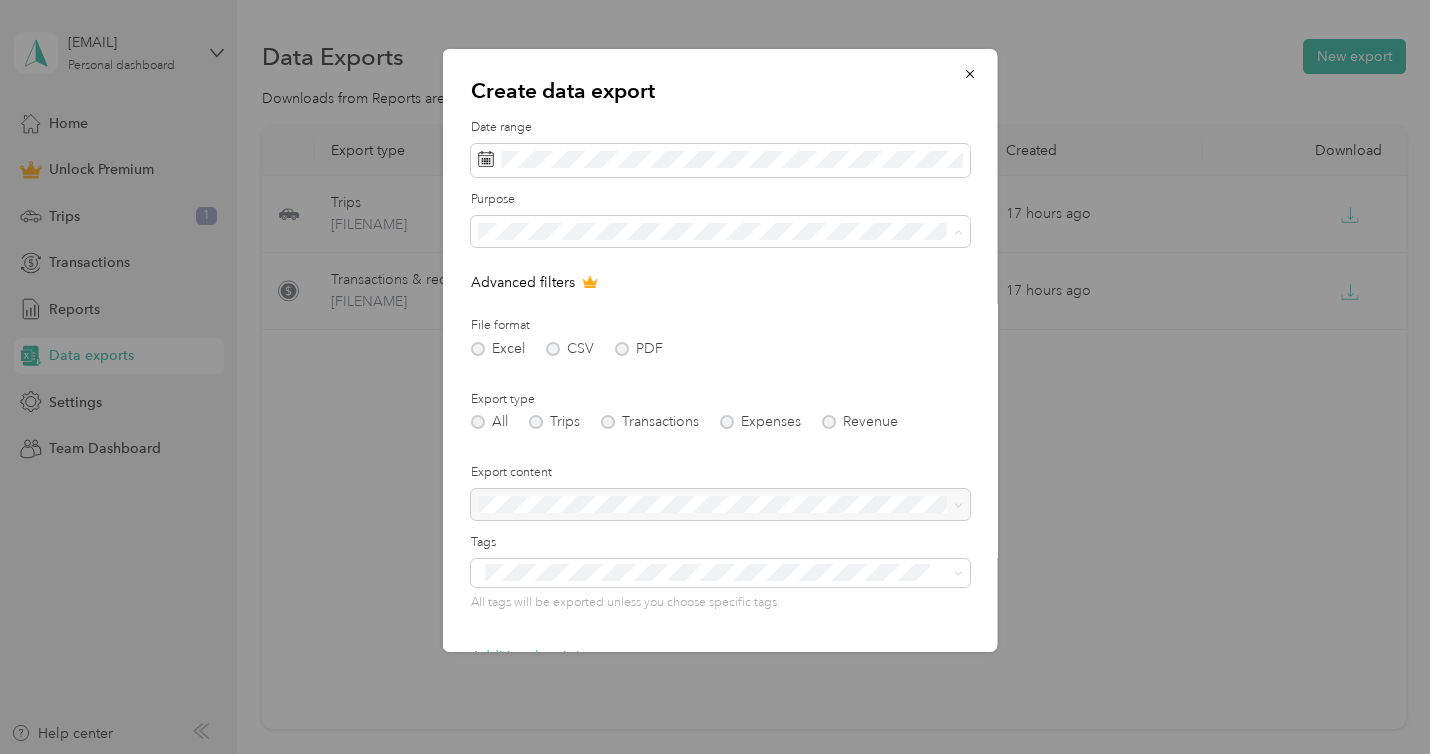click on "Work" at bounding box center [502, 301] 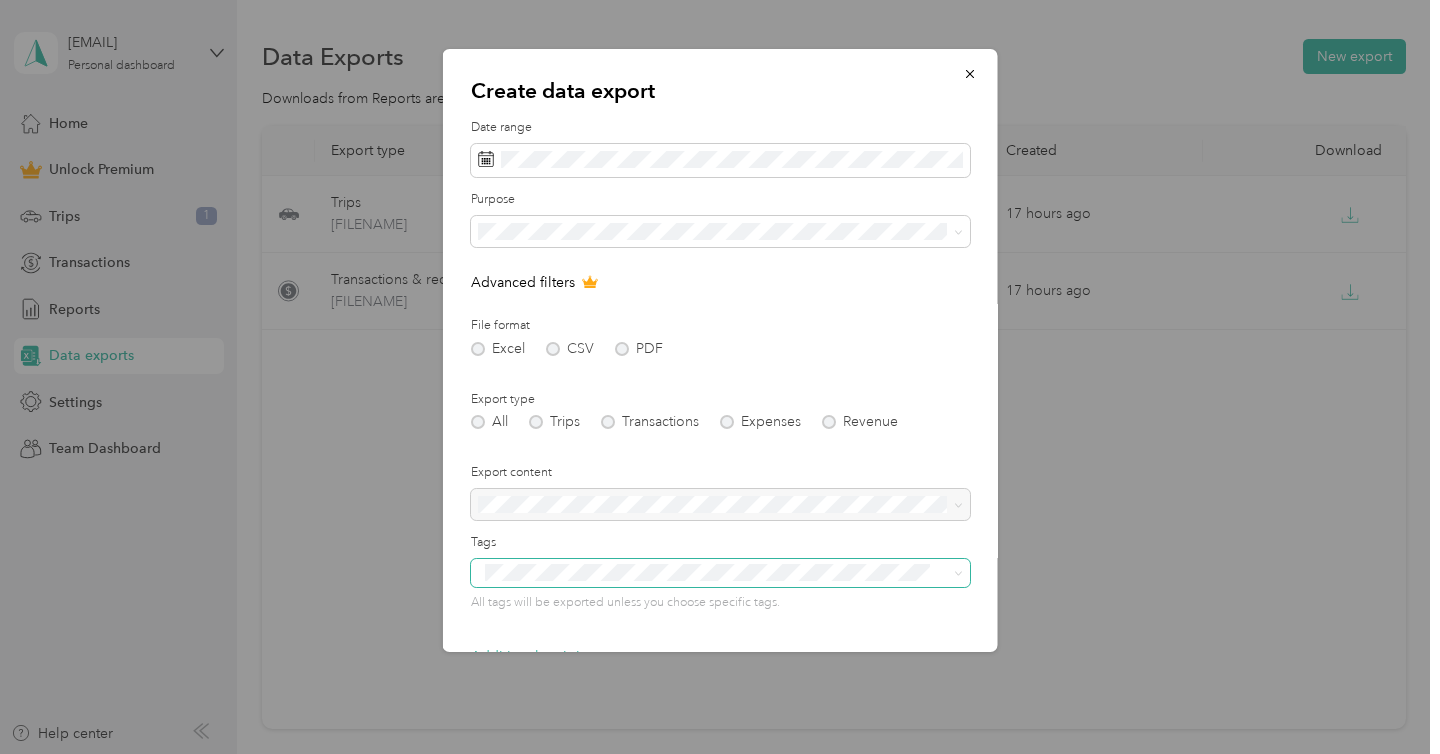 scroll, scrollTop: 124, scrollLeft: 0, axis: vertical 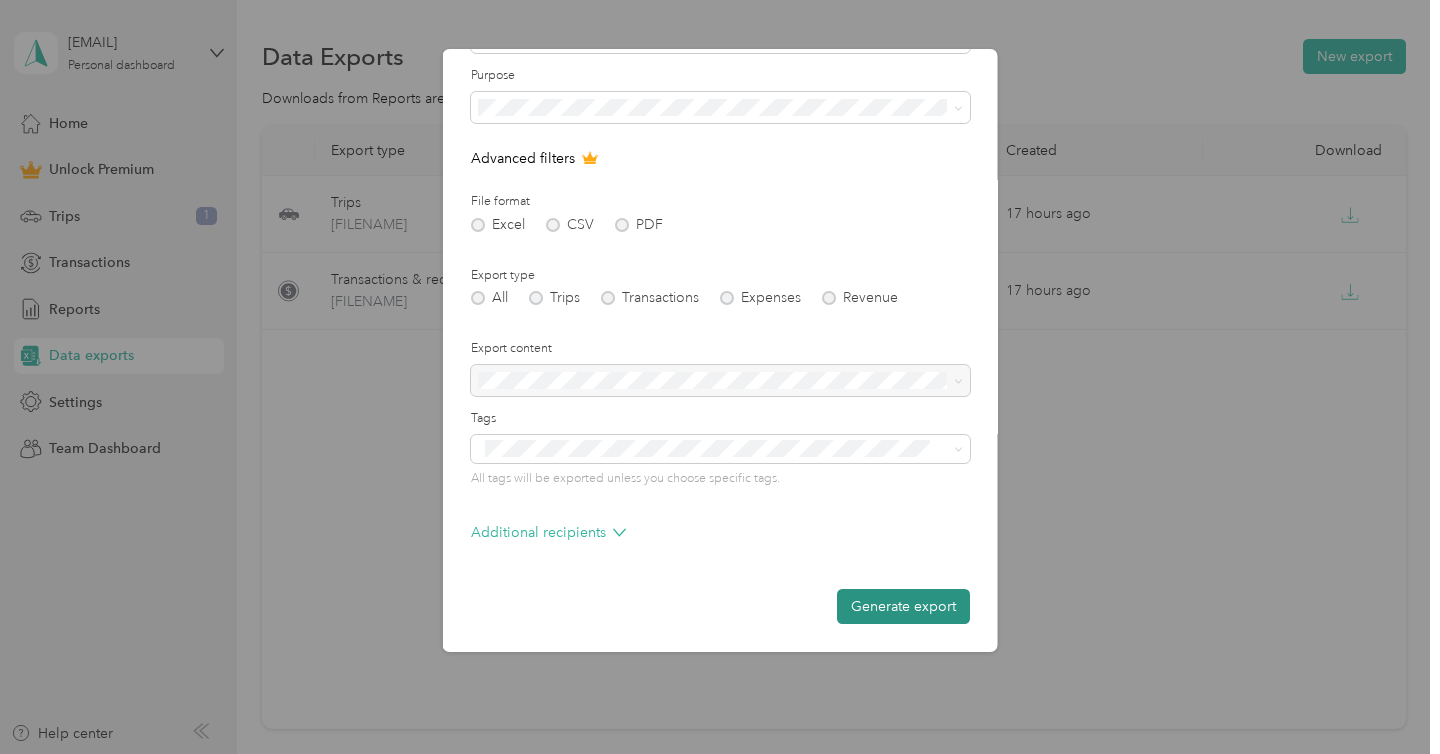 click on "Generate export" at bounding box center (903, 606) 